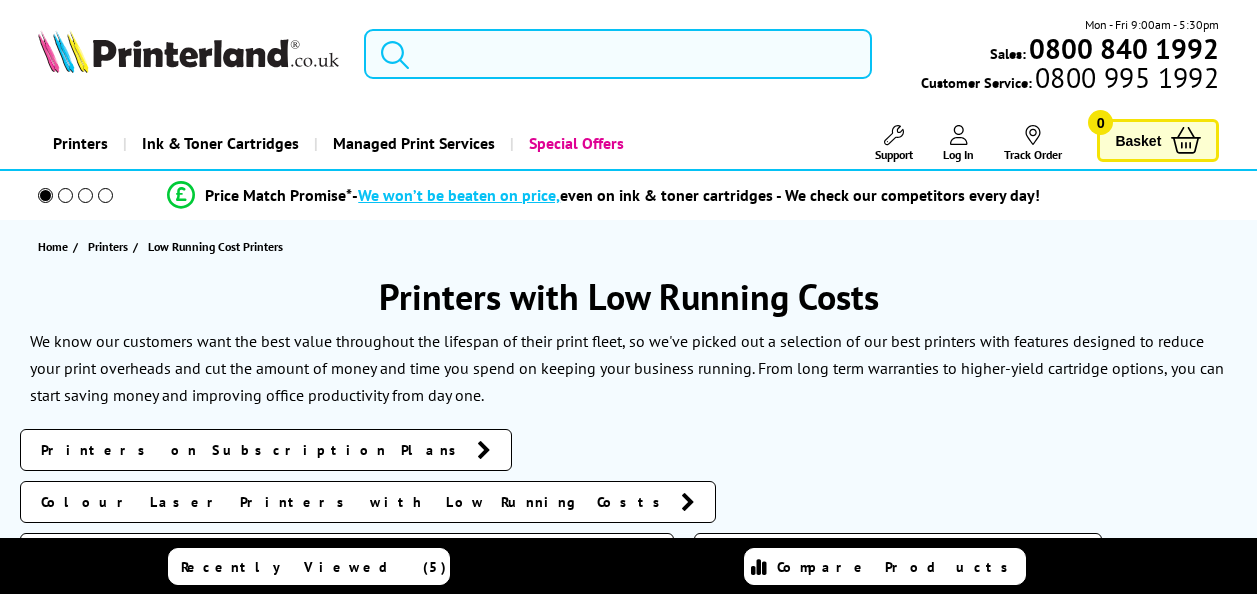 scroll, scrollTop: 0, scrollLeft: 0, axis: both 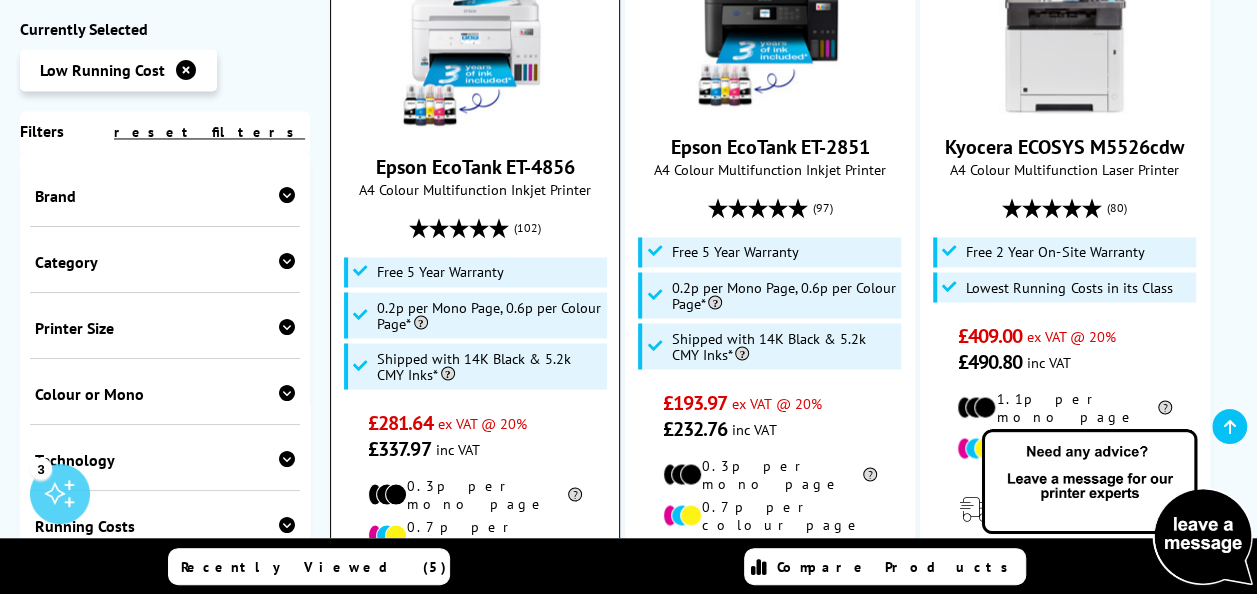 click on "A4 Colour Multifunction Inkjet Printer" at bounding box center [475, 189] 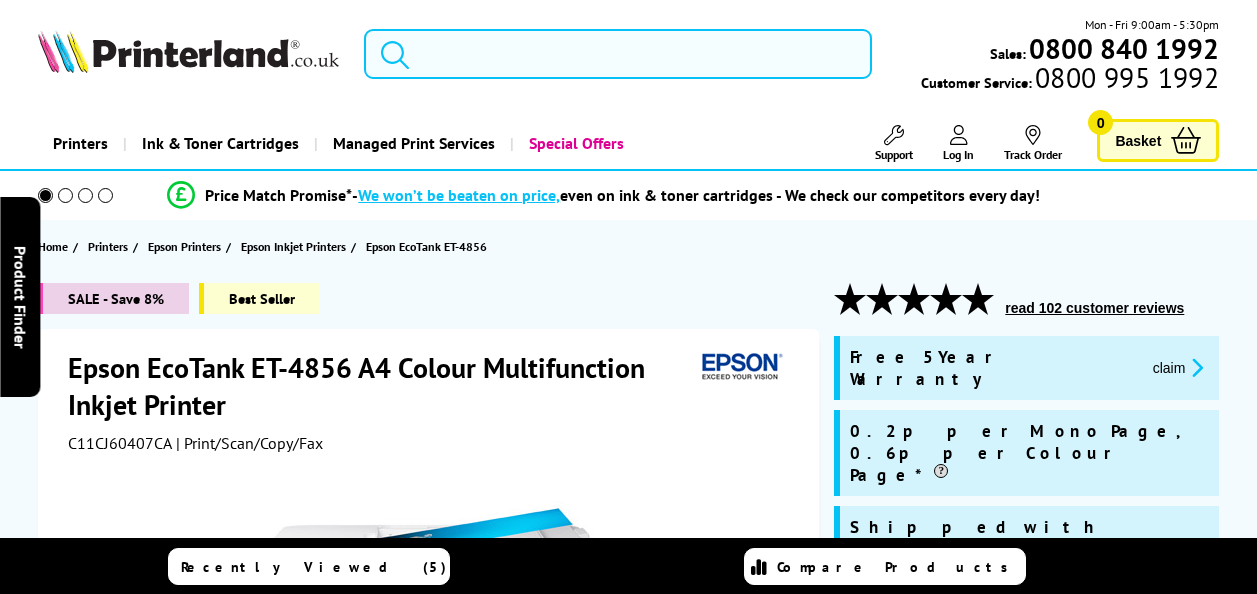 scroll, scrollTop: 0, scrollLeft: 0, axis: both 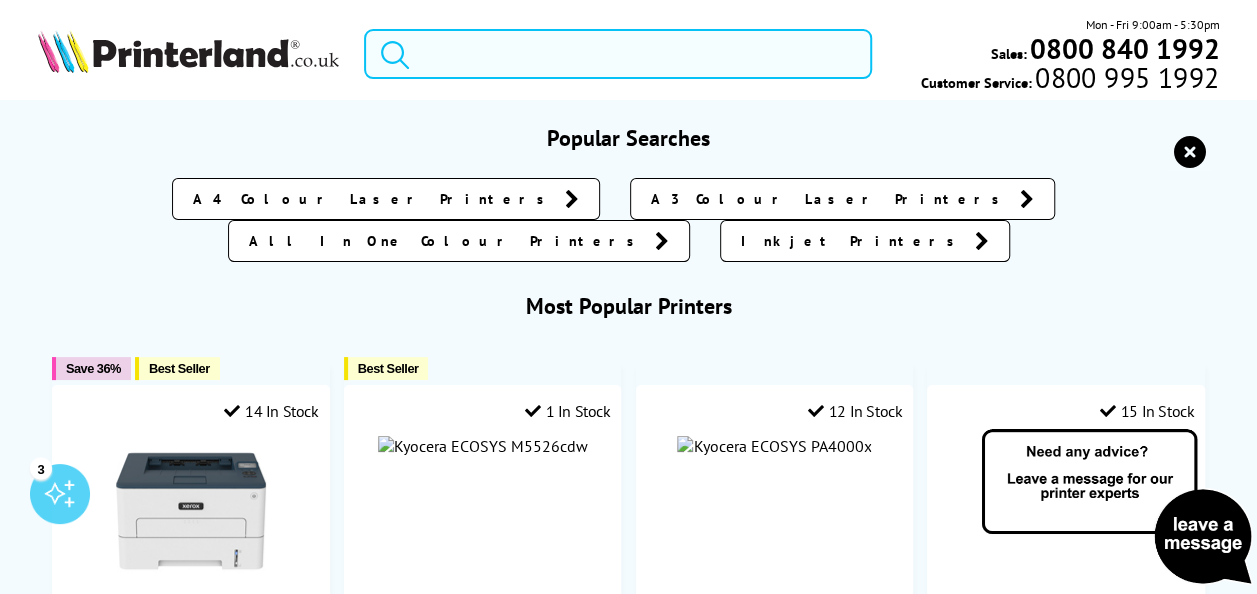 click at bounding box center [618, 54] 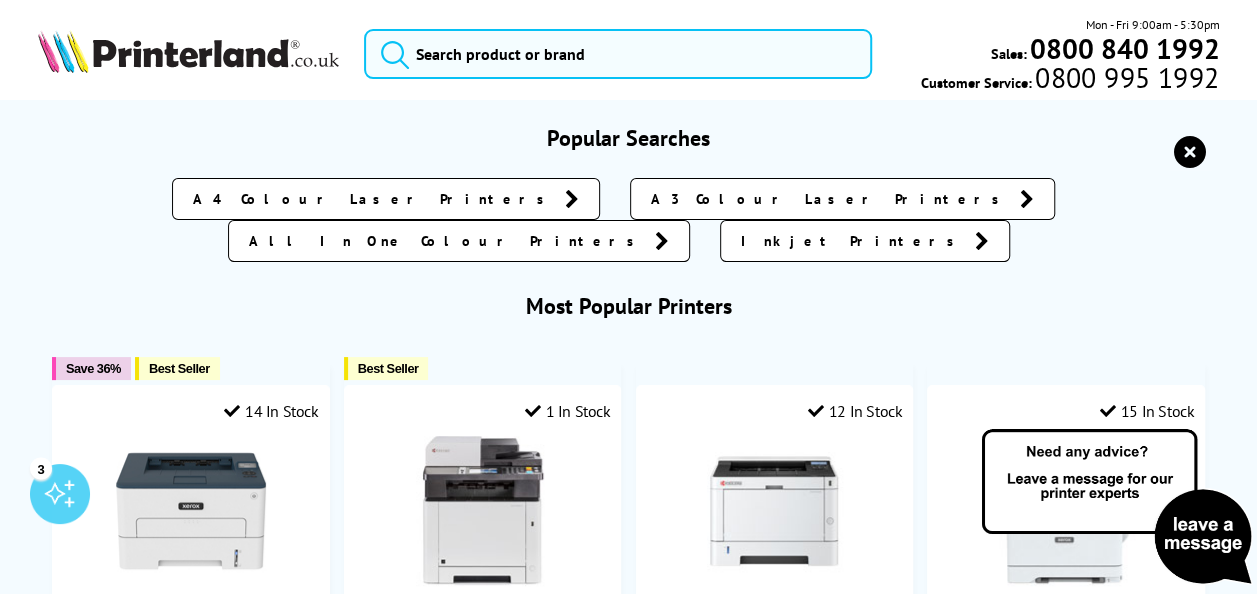 click on "Inkjet Printers" at bounding box center [853, 241] 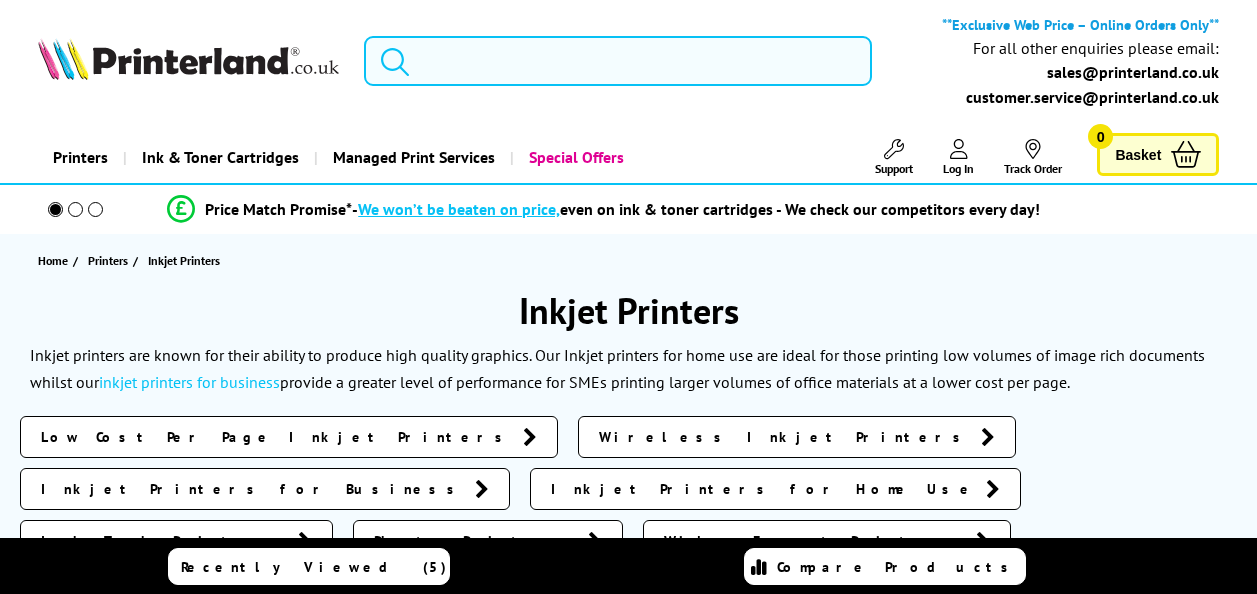 scroll, scrollTop: 0, scrollLeft: 0, axis: both 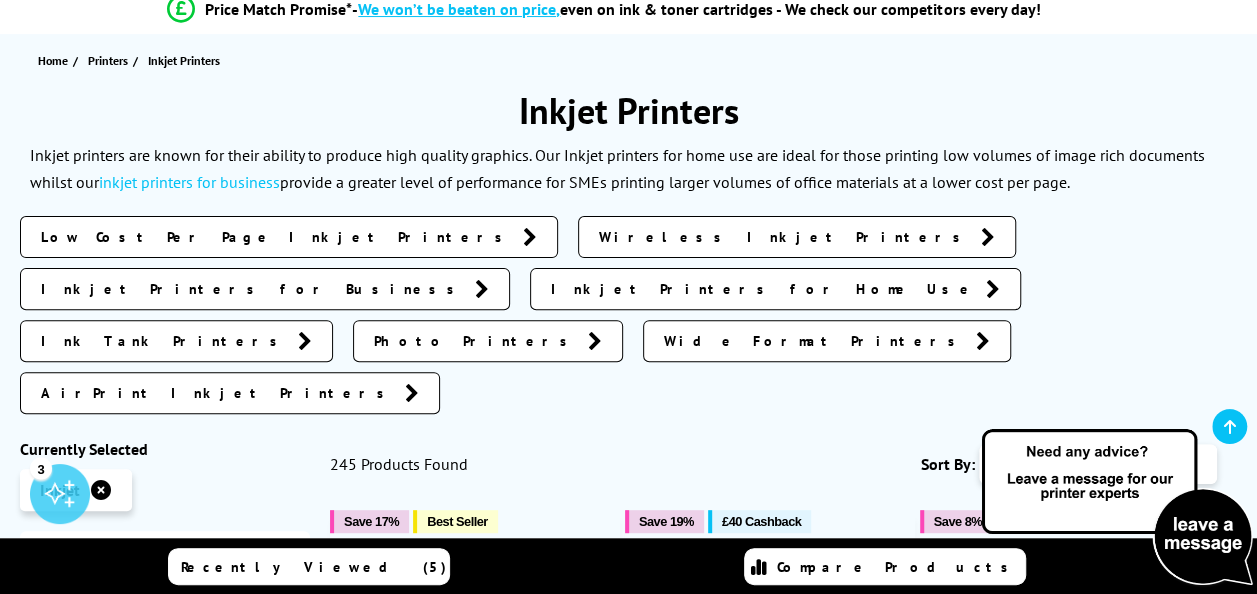 click on "Low Cost Per Page Inkjet Printers" at bounding box center [277, 237] 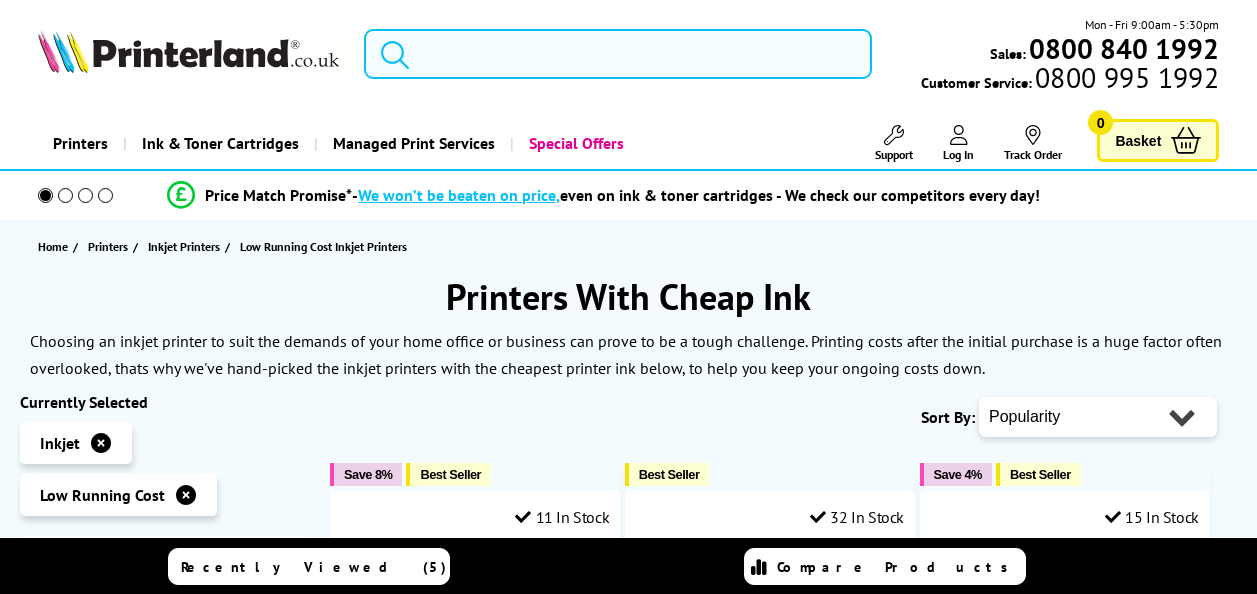 scroll, scrollTop: 0, scrollLeft: 0, axis: both 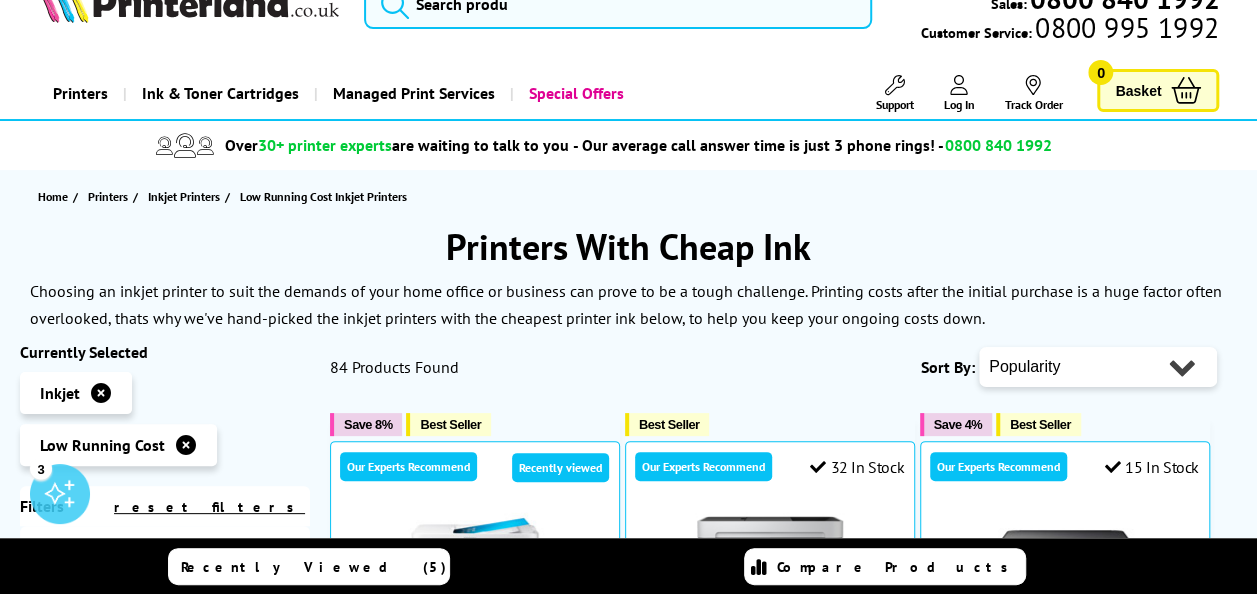 click on "Popularity
Rating
Price - Low to High
Price - High to Low
Running Costs - Low to High
Size - Small to Large" at bounding box center (1098, 367) 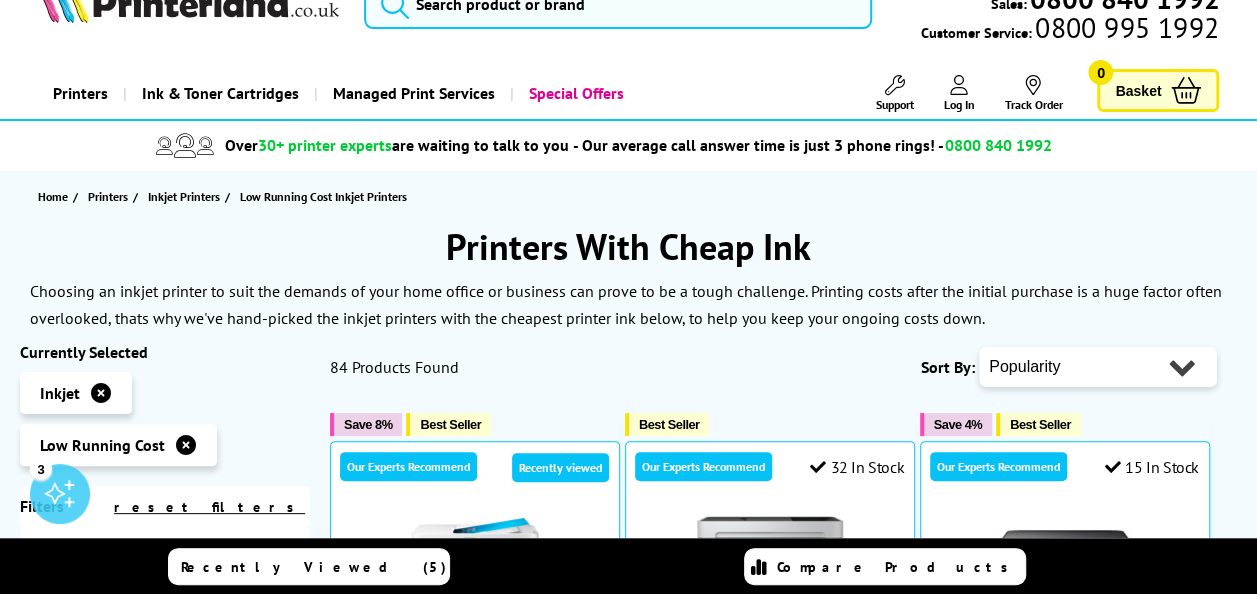 select on "Running Costs" 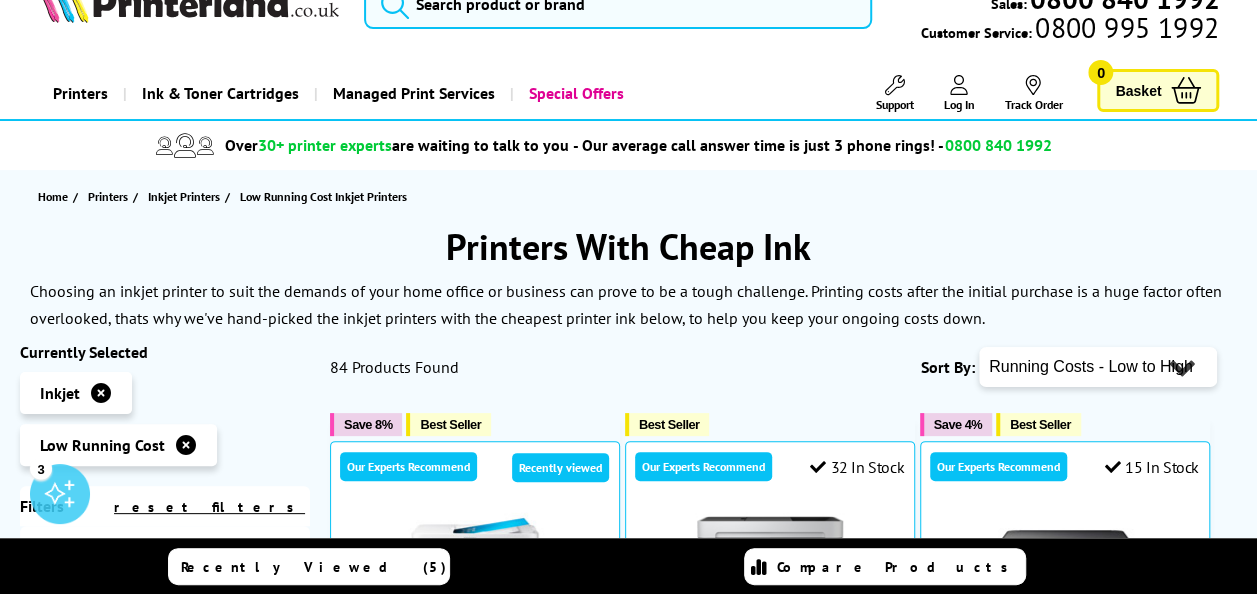 click on "Popularity
Rating
Price - Low to High
Price - High to Low
Running Costs - Low to High
Size - Small to Large" at bounding box center [1098, 367] 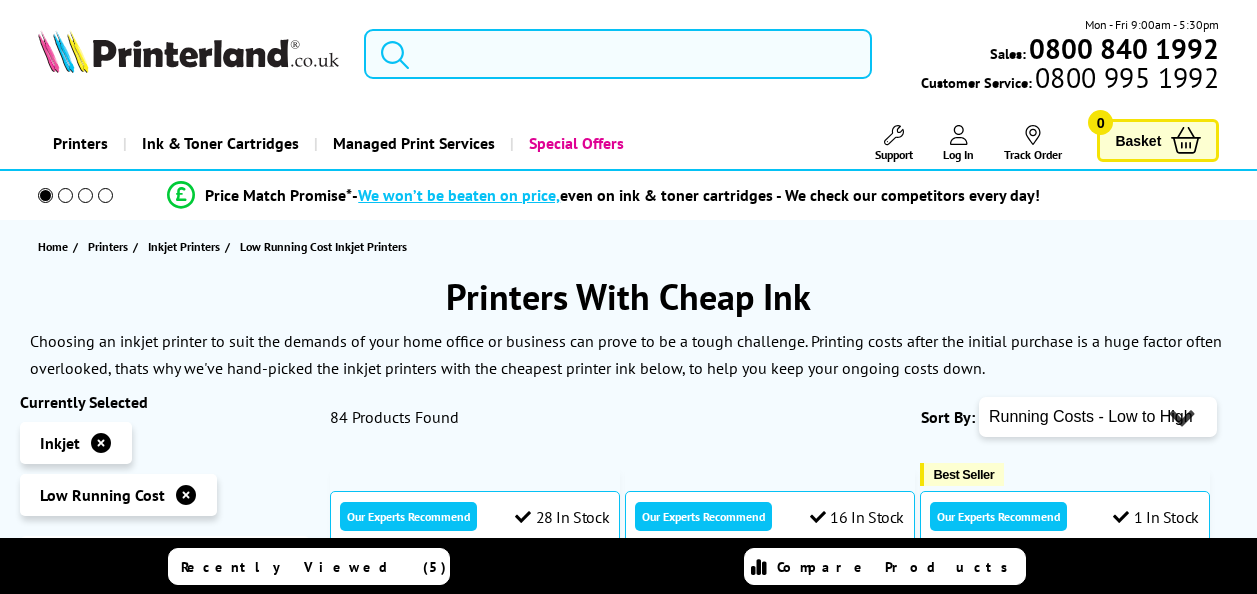 scroll, scrollTop: 0, scrollLeft: 0, axis: both 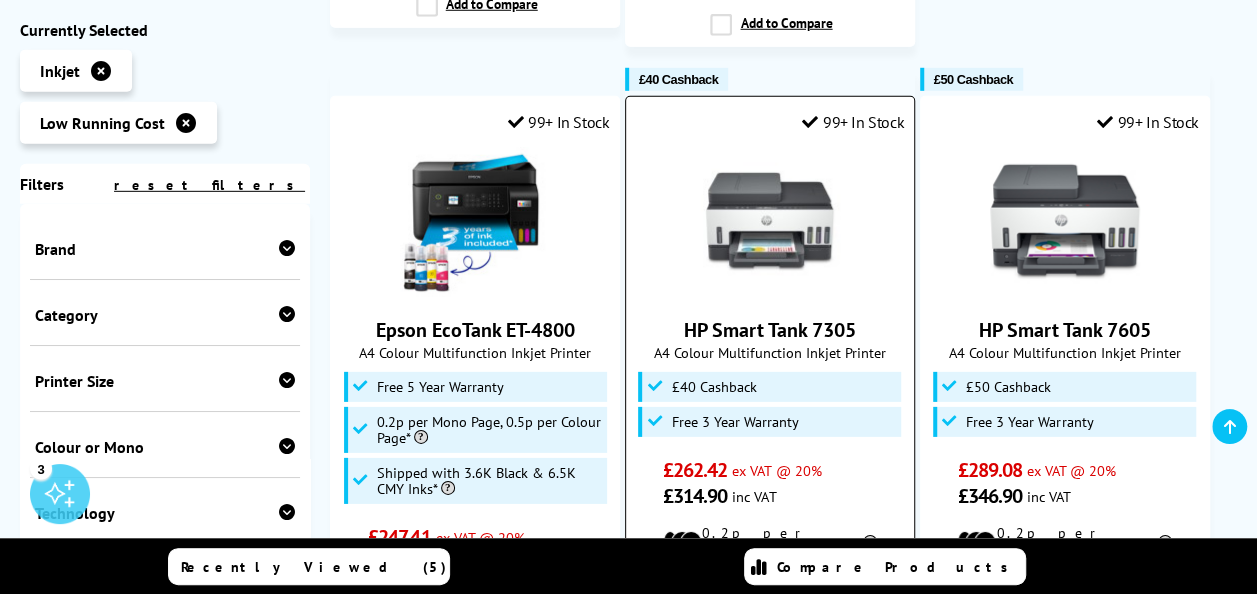 click on "HP Smart Tank 7305" at bounding box center (770, 330) 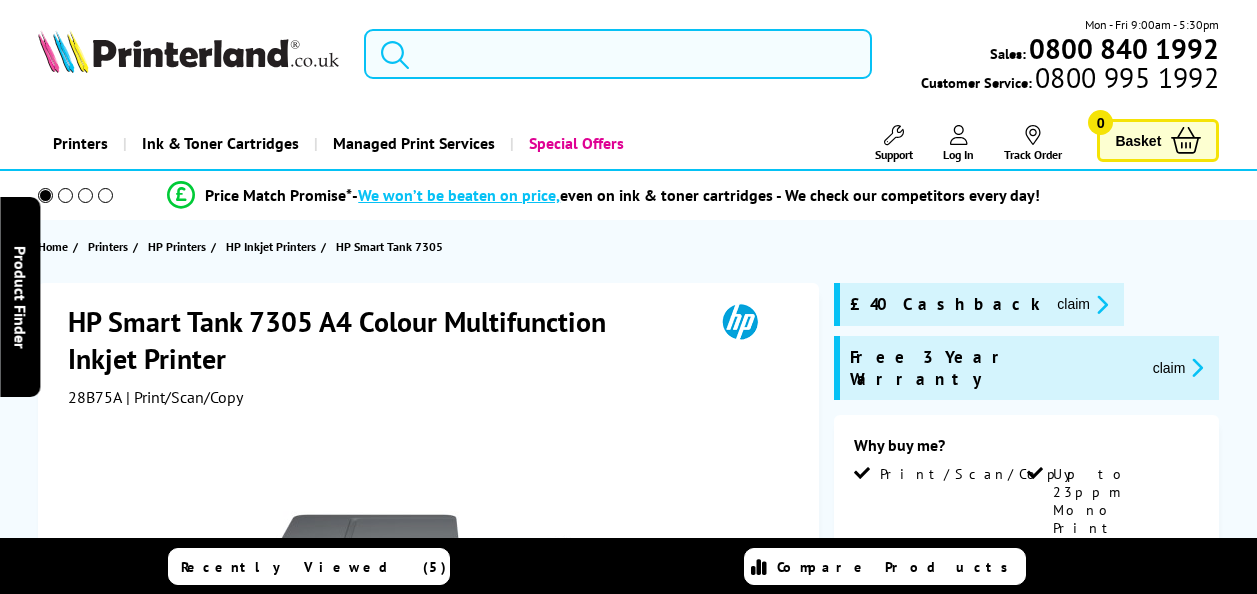 scroll, scrollTop: 0, scrollLeft: 0, axis: both 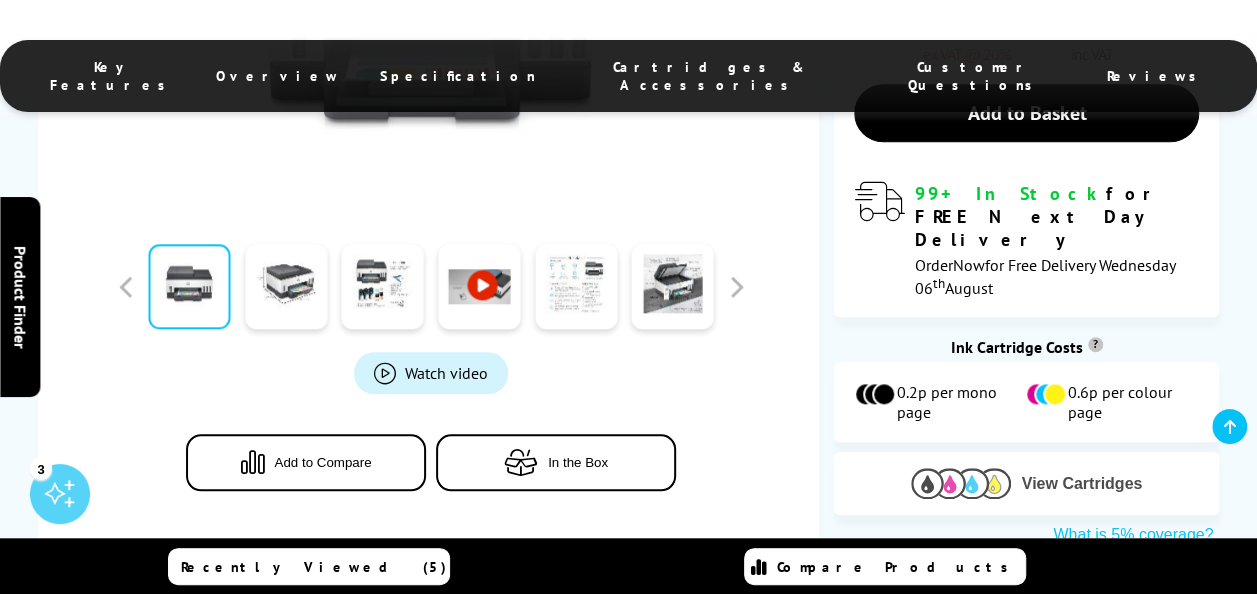 click at bounding box center (961, 483) 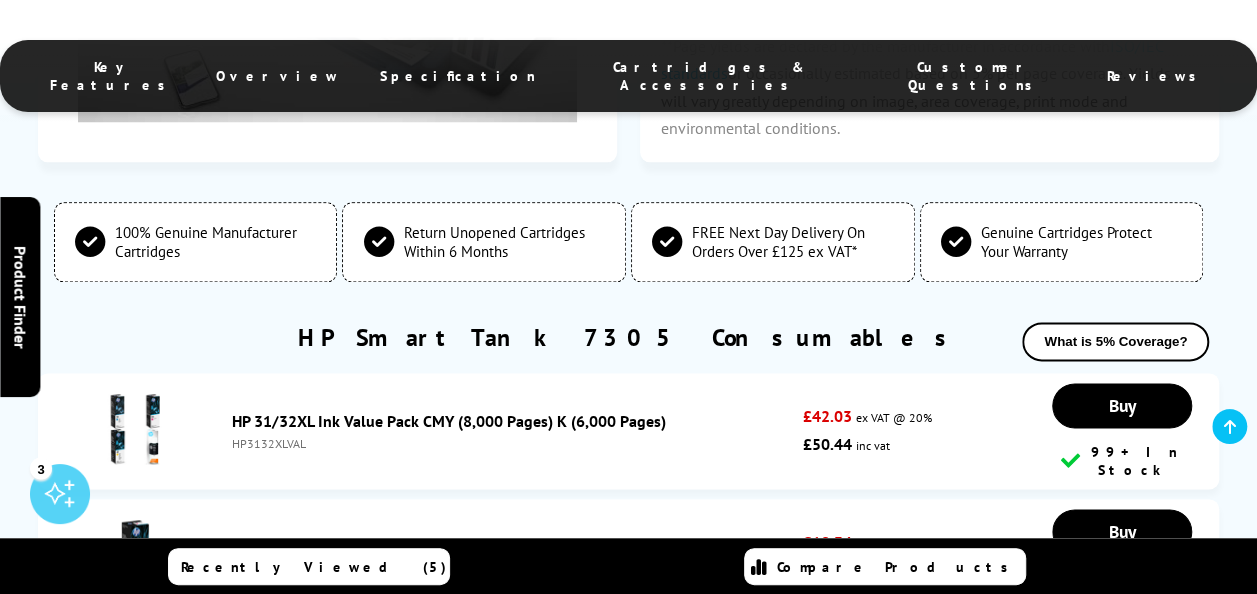 scroll, scrollTop: 4686, scrollLeft: 0, axis: vertical 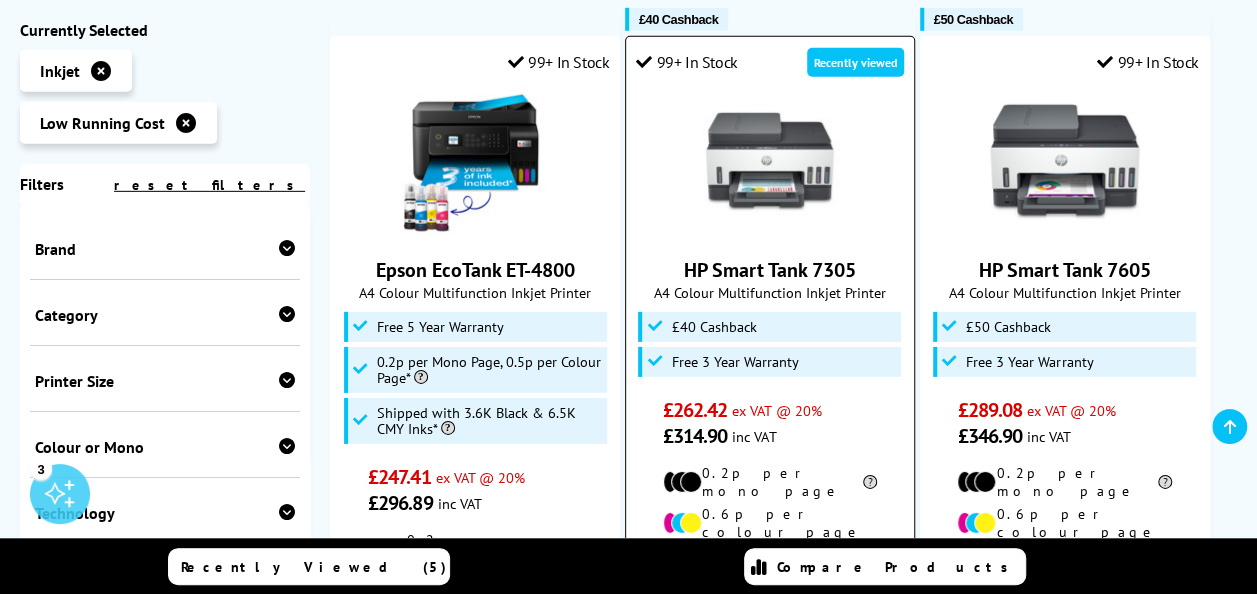 click at bounding box center [770, 162] 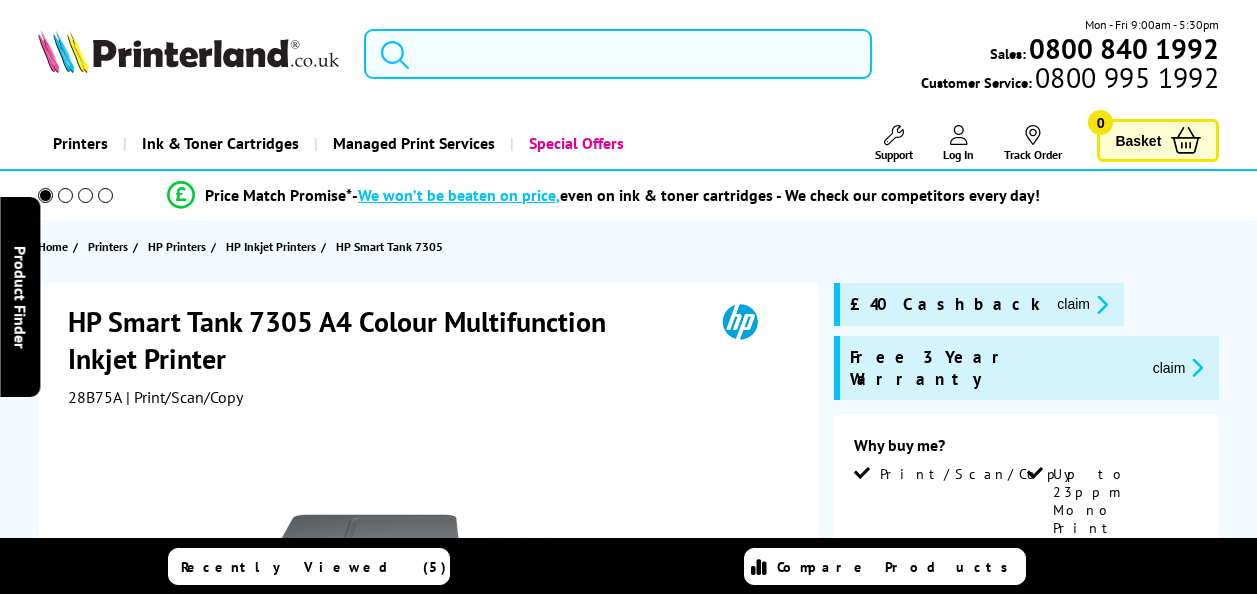 scroll, scrollTop: 0, scrollLeft: 0, axis: both 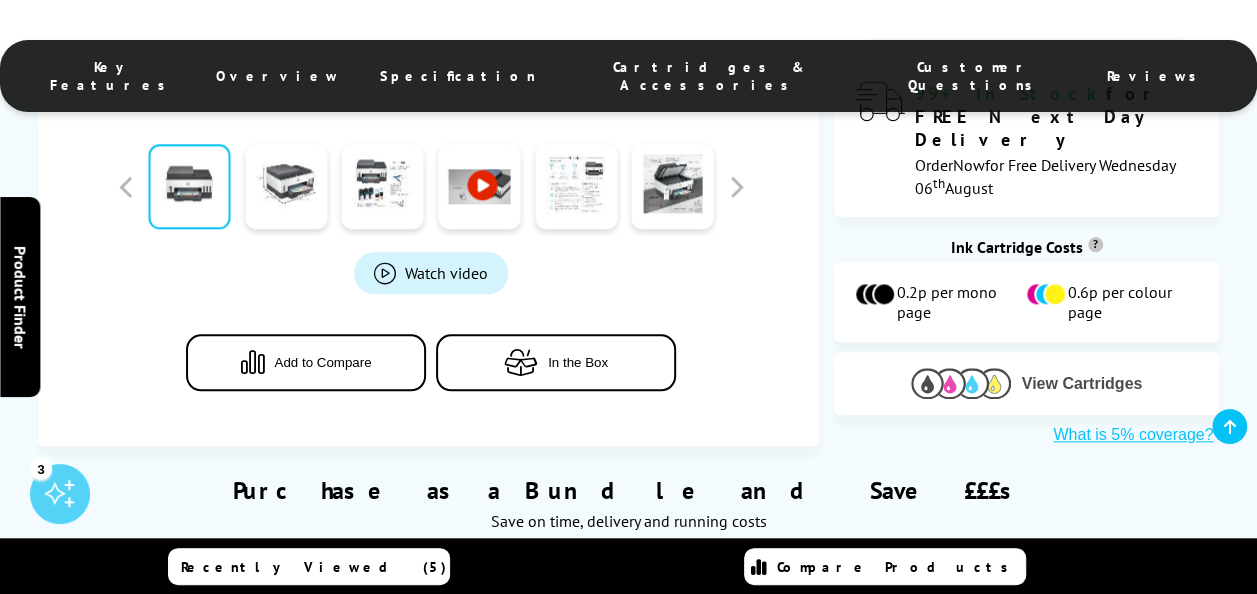 click at bounding box center [961, 383] 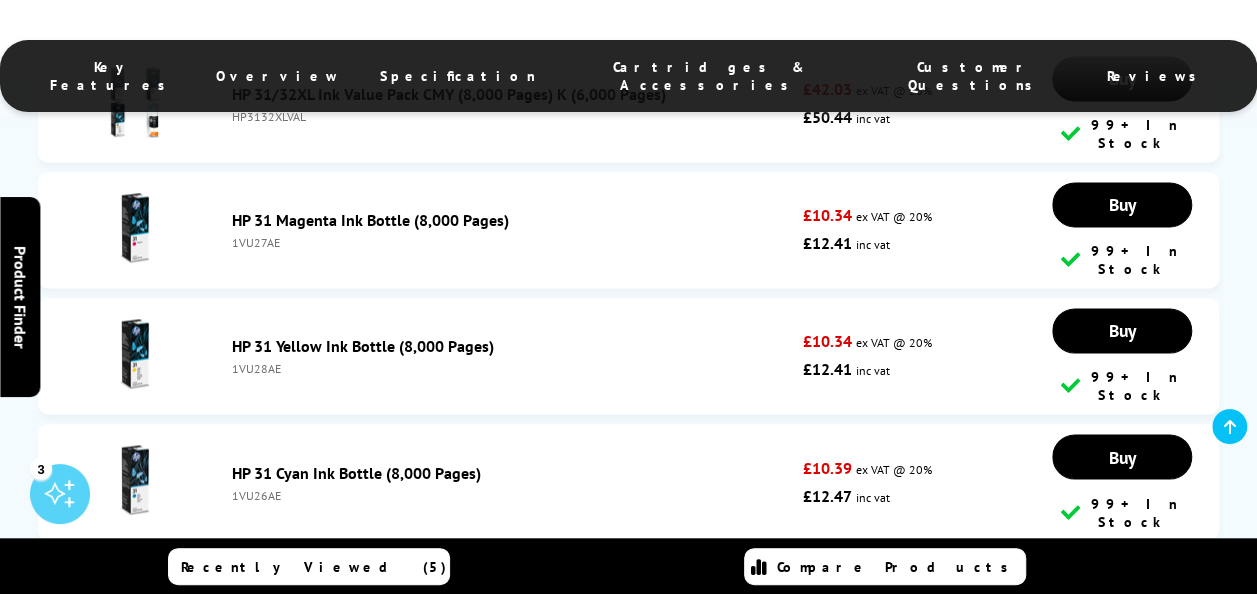 scroll, scrollTop: 5186, scrollLeft: 0, axis: vertical 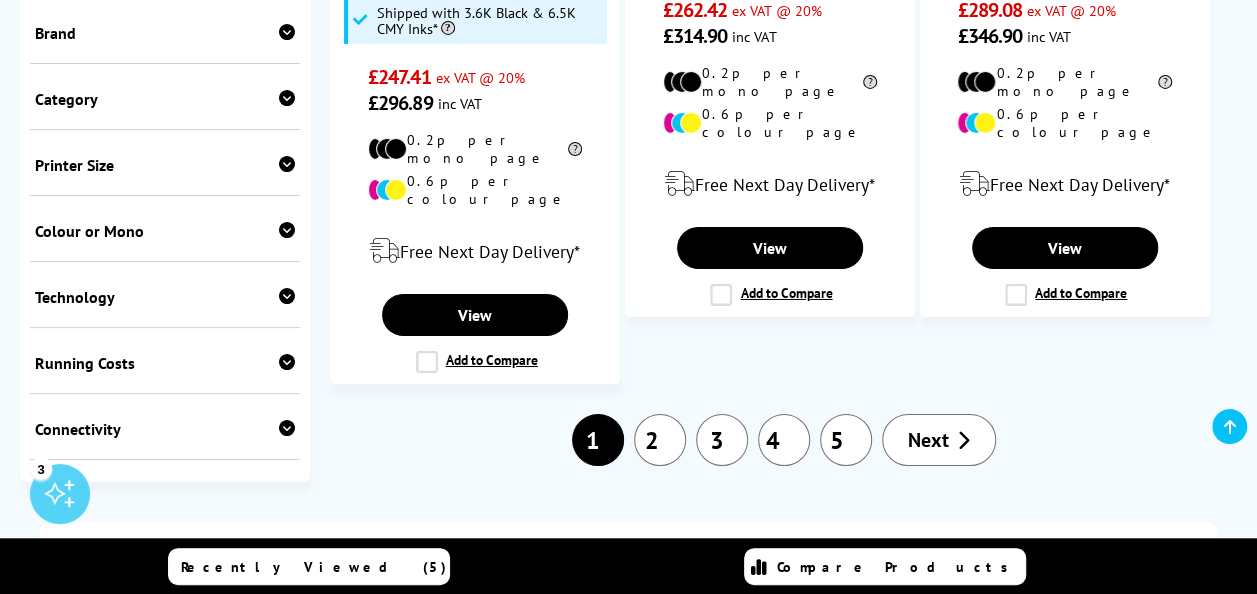 click on "Next" at bounding box center [939, 440] 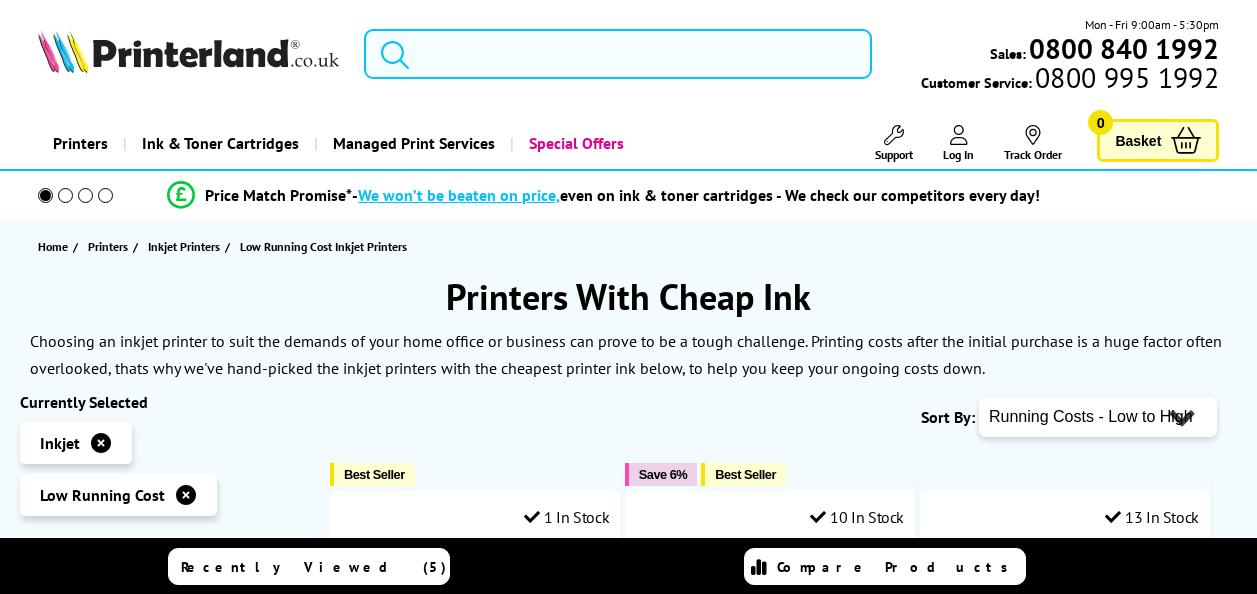 scroll, scrollTop: 0, scrollLeft: 0, axis: both 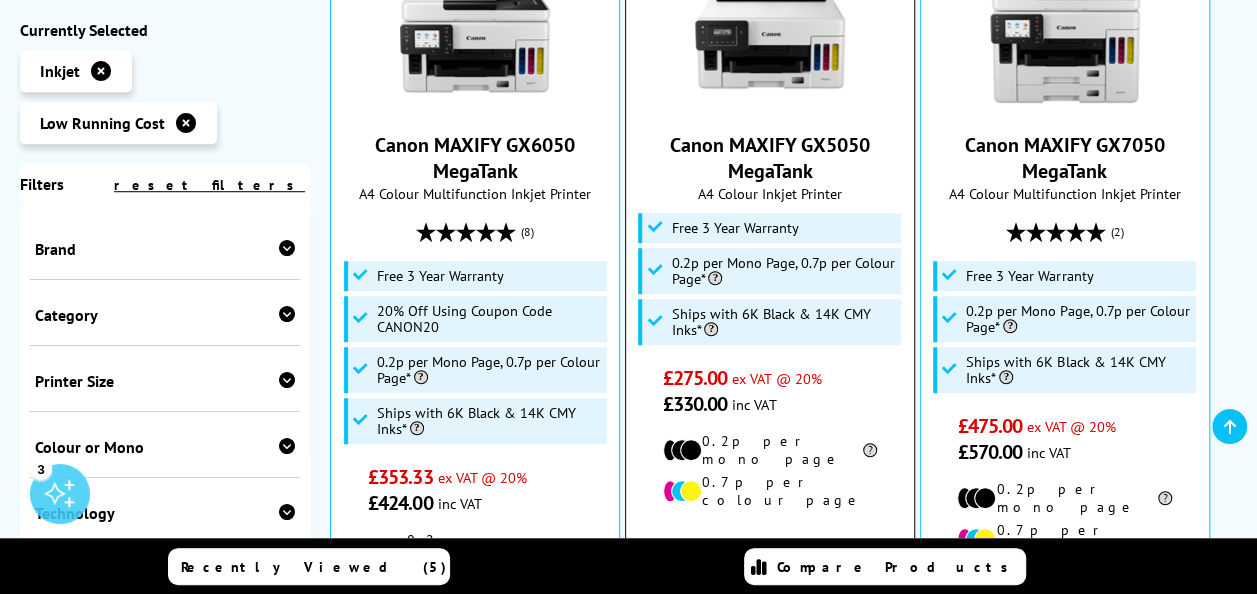 click on "Canon MAXIFY GX5050 MegaTank
A4 Colour Inkjet Printer
Free 3 Year Warranty" at bounding box center (770, 189) 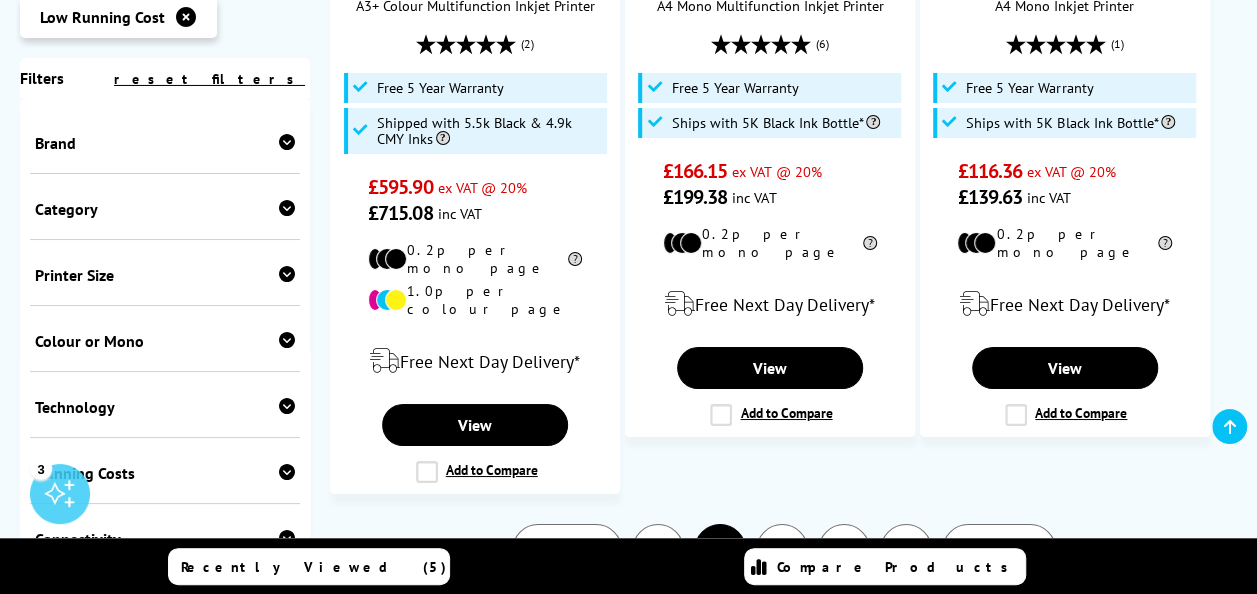 scroll, scrollTop: 3600, scrollLeft: 0, axis: vertical 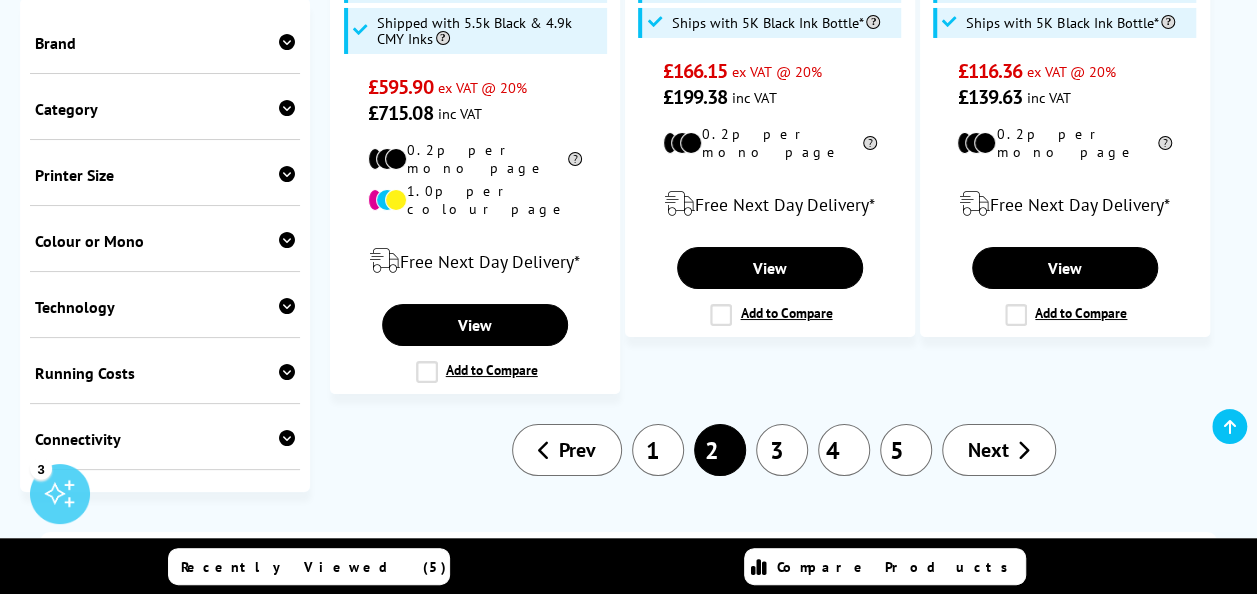 click on "3" at bounding box center (782, 450) 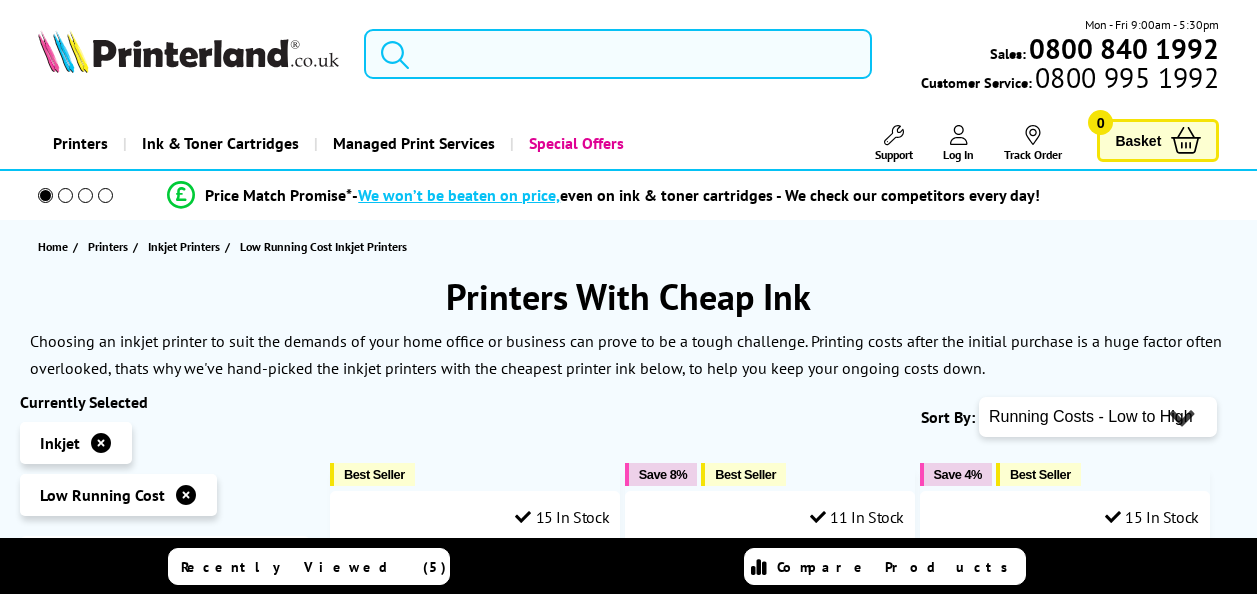 scroll, scrollTop: 0, scrollLeft: 0, axis: both 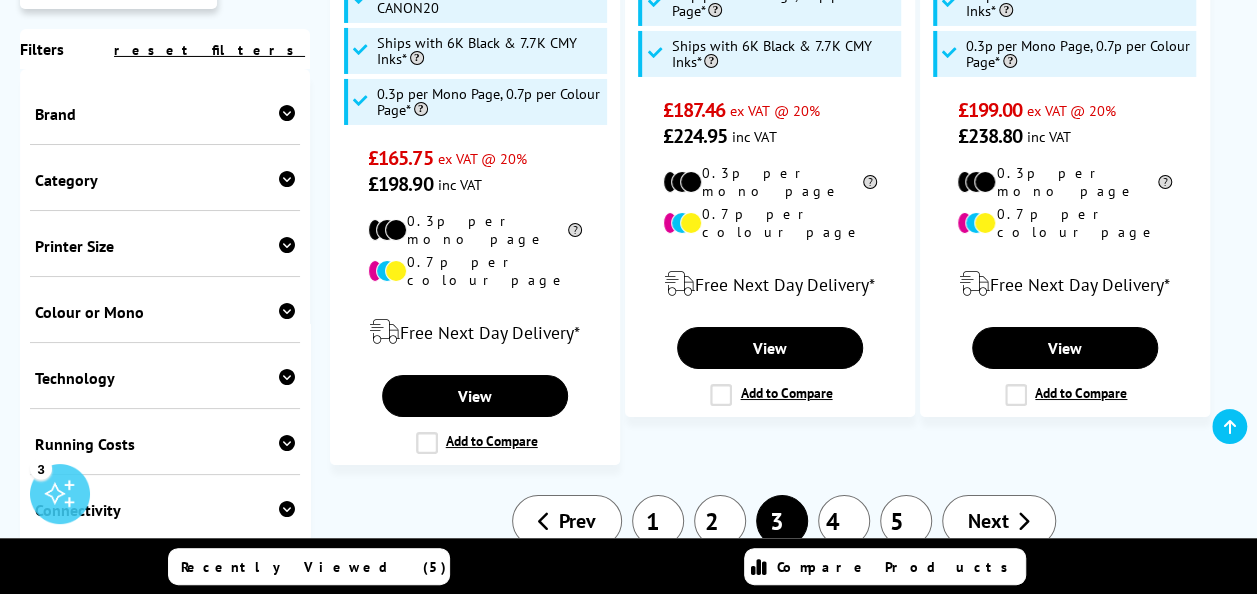 click on "4" at bounding box center [844, 521] 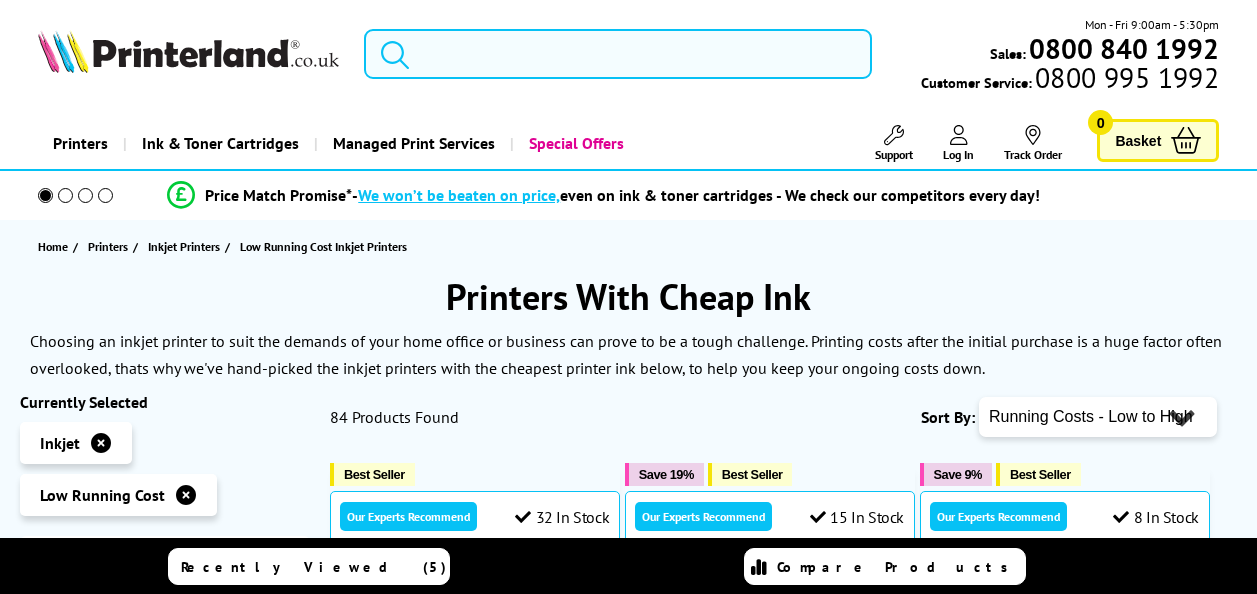 scroll, scrollTop: 0, scrollLeft: 0, axis: both 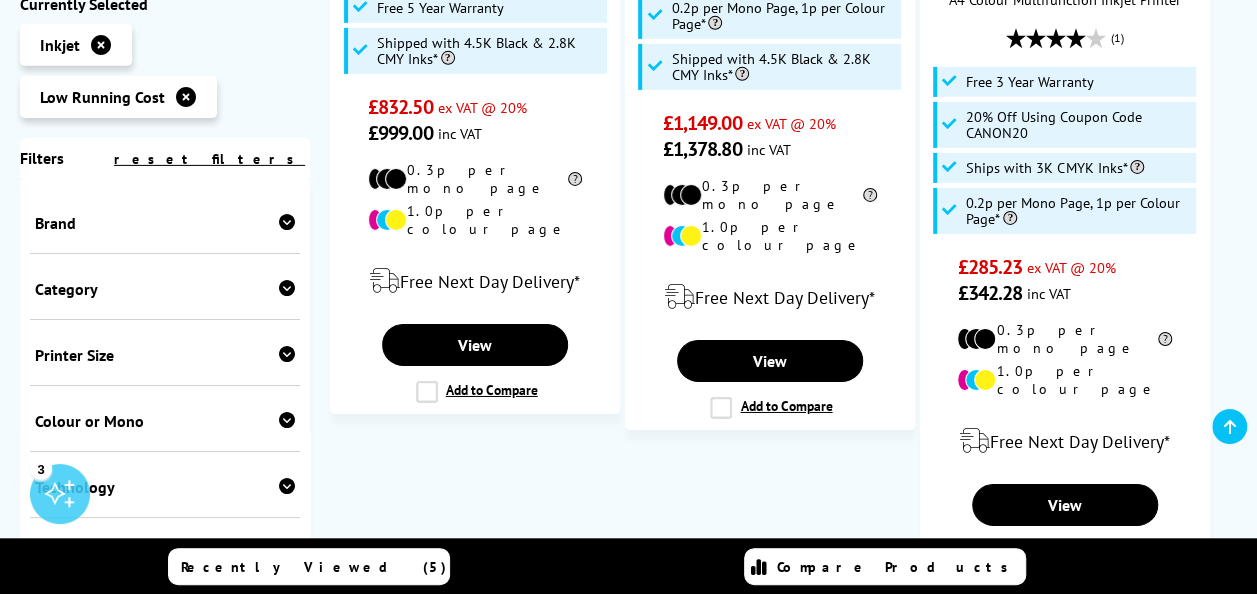 click on "5" at bounding box center [844, 630] 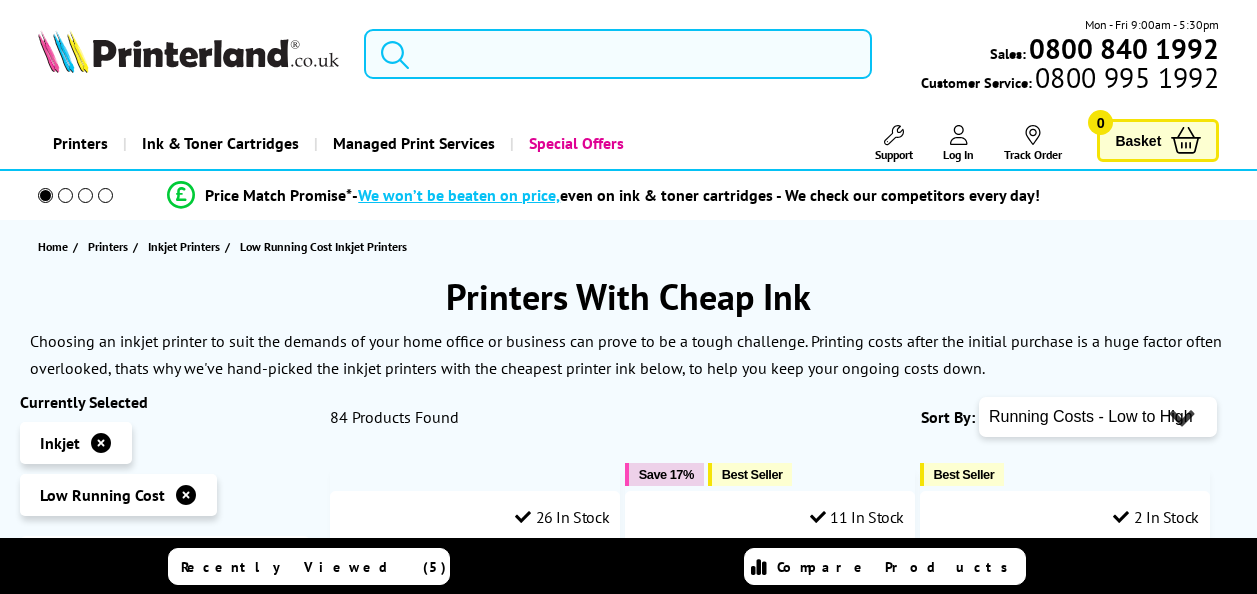 scroll, scrollTop: 0, scrollLeft: 0, axis: both 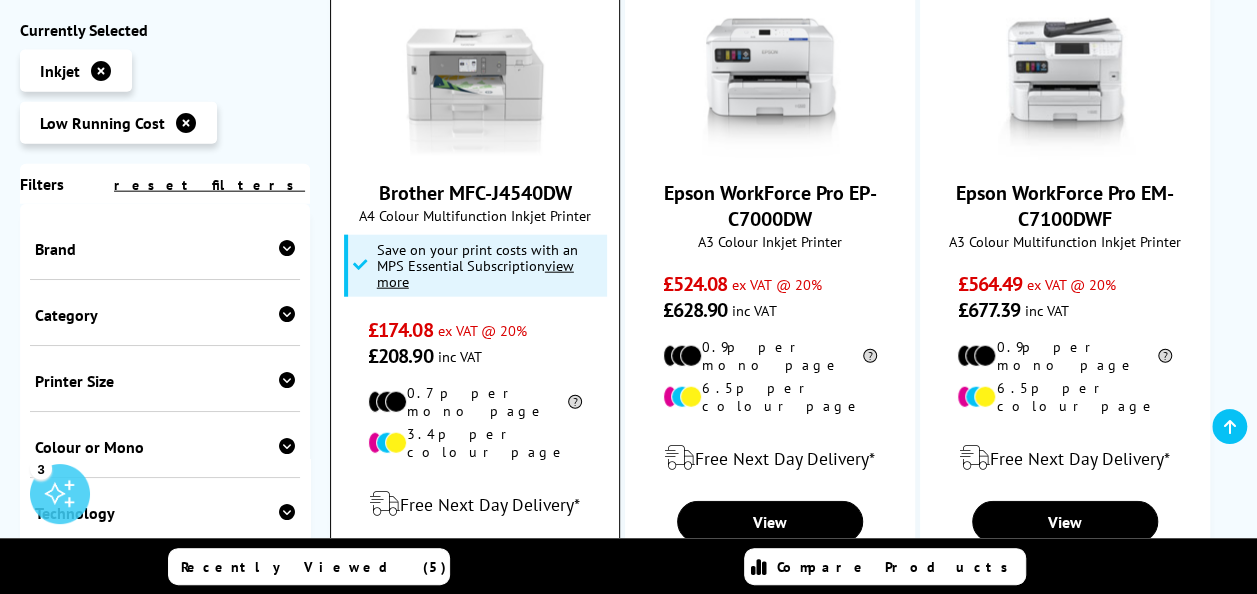 click on "Brother MFC-J4540DW" at bounding box center (475, 193) 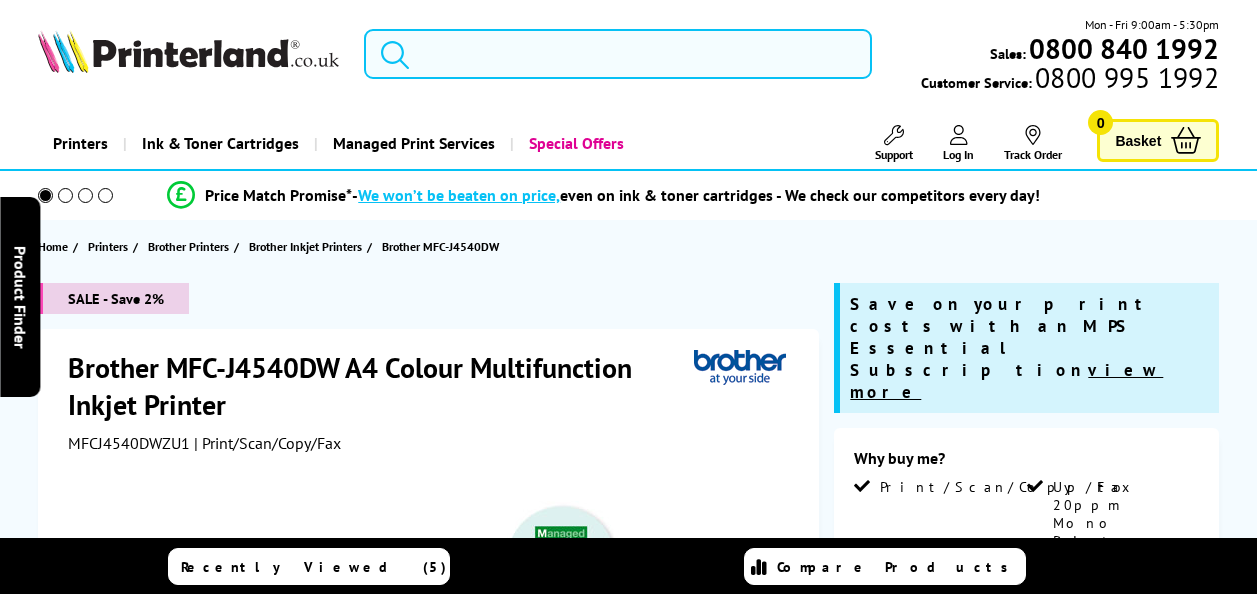 scroll, scrollTop: 0, scrollLeft: 0, axis: both 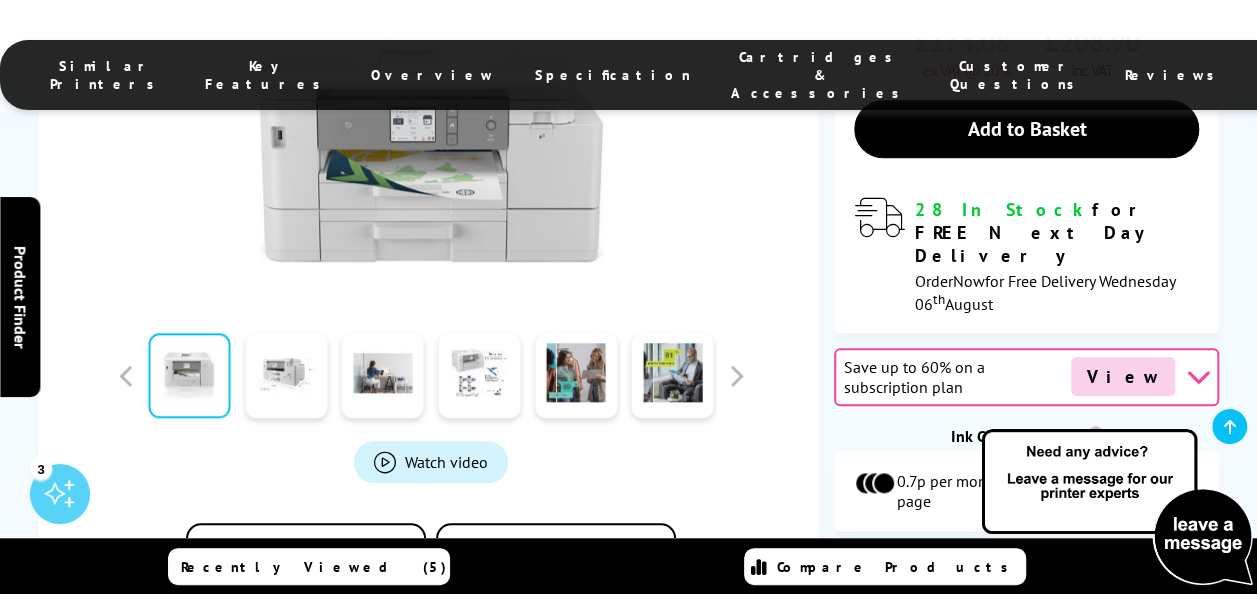 click at bounding box center (961, 572) 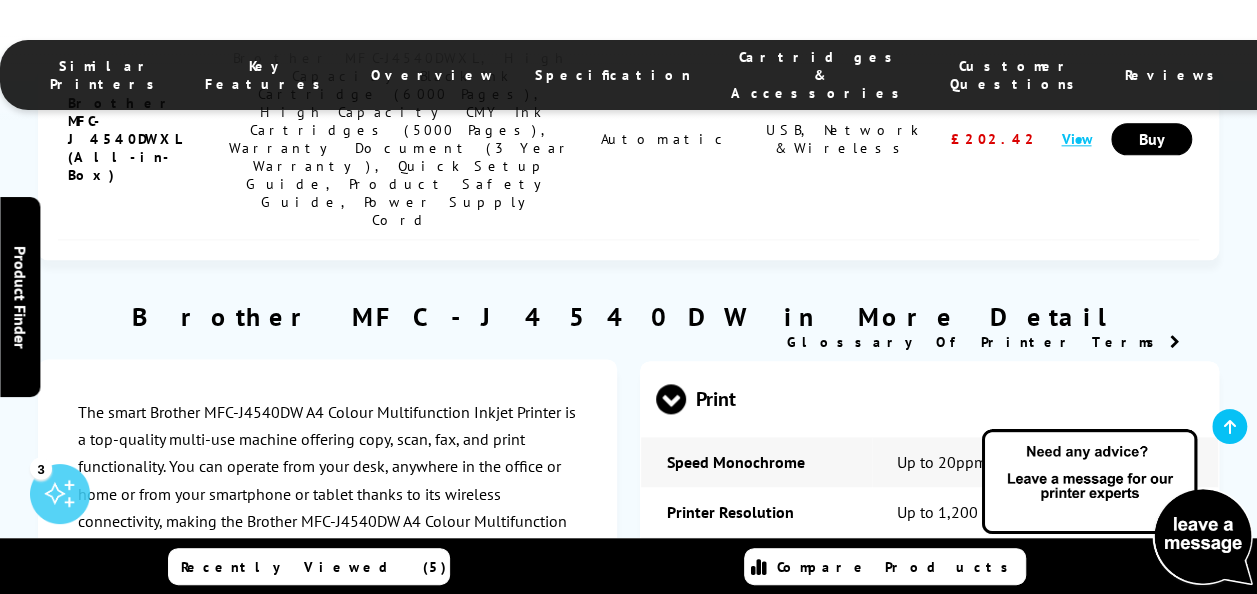 scroll, scrollTop: 4838, scrollLeft: 0, axis: vertical 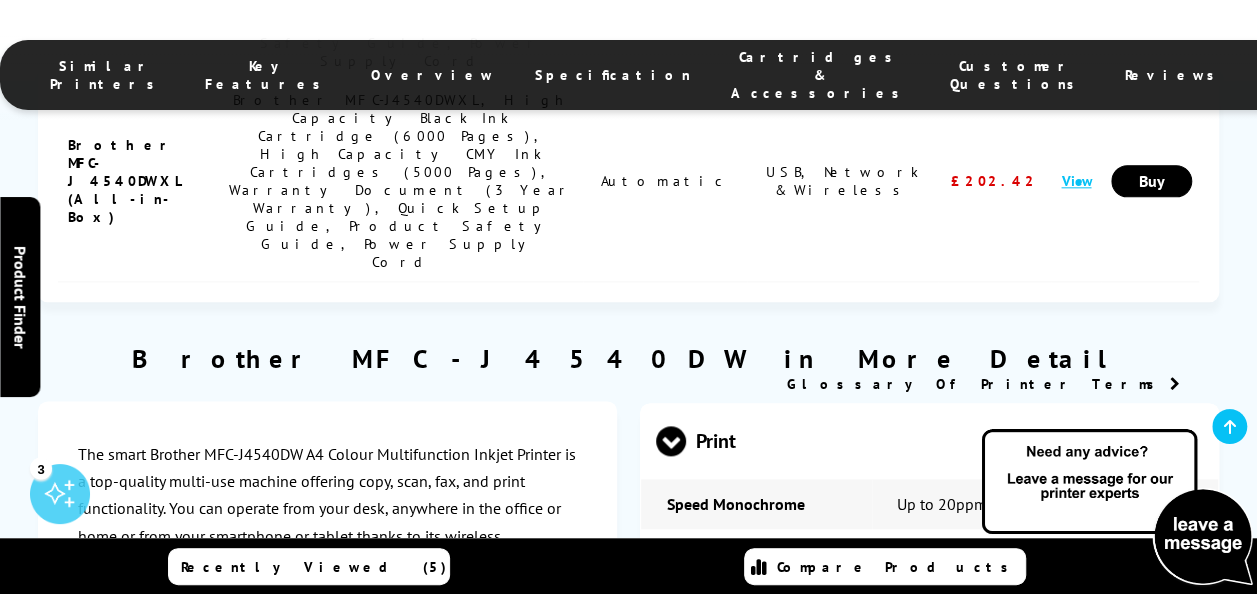 click on "Up to 11ppm Colour Print" at bounding box center [1045, 804] 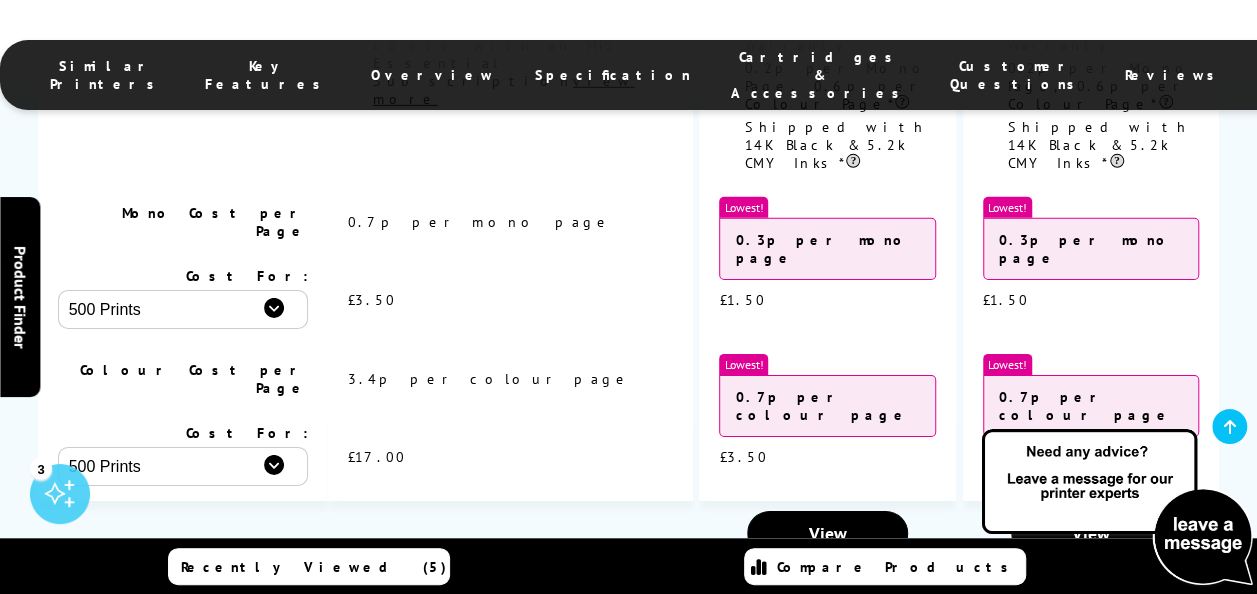 scroll, scrollTop: 3138, scrollLeft: 0, axis: vertical 